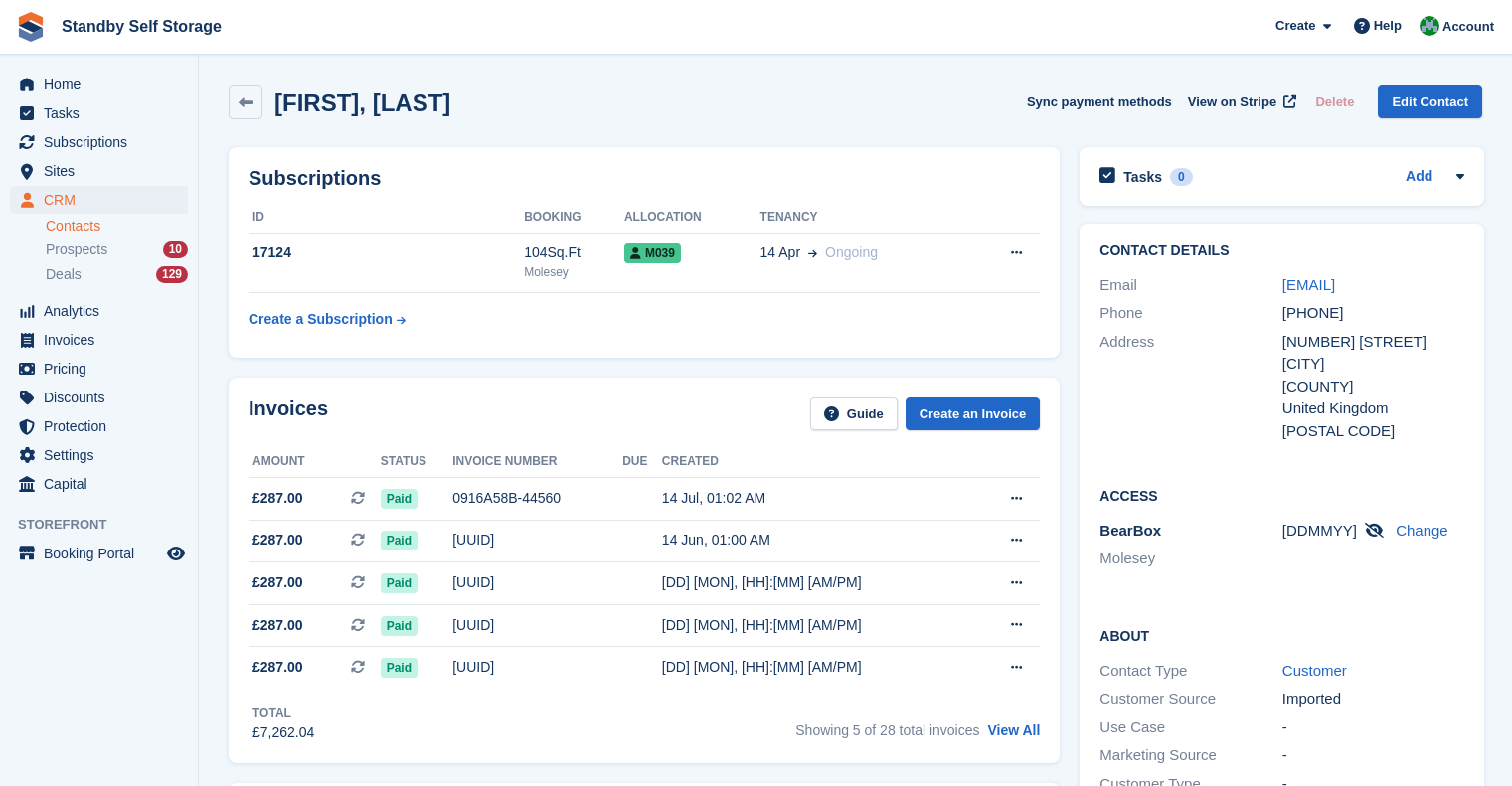 scroll, scrollTop: 0, scrollLeft: 0, axis: both 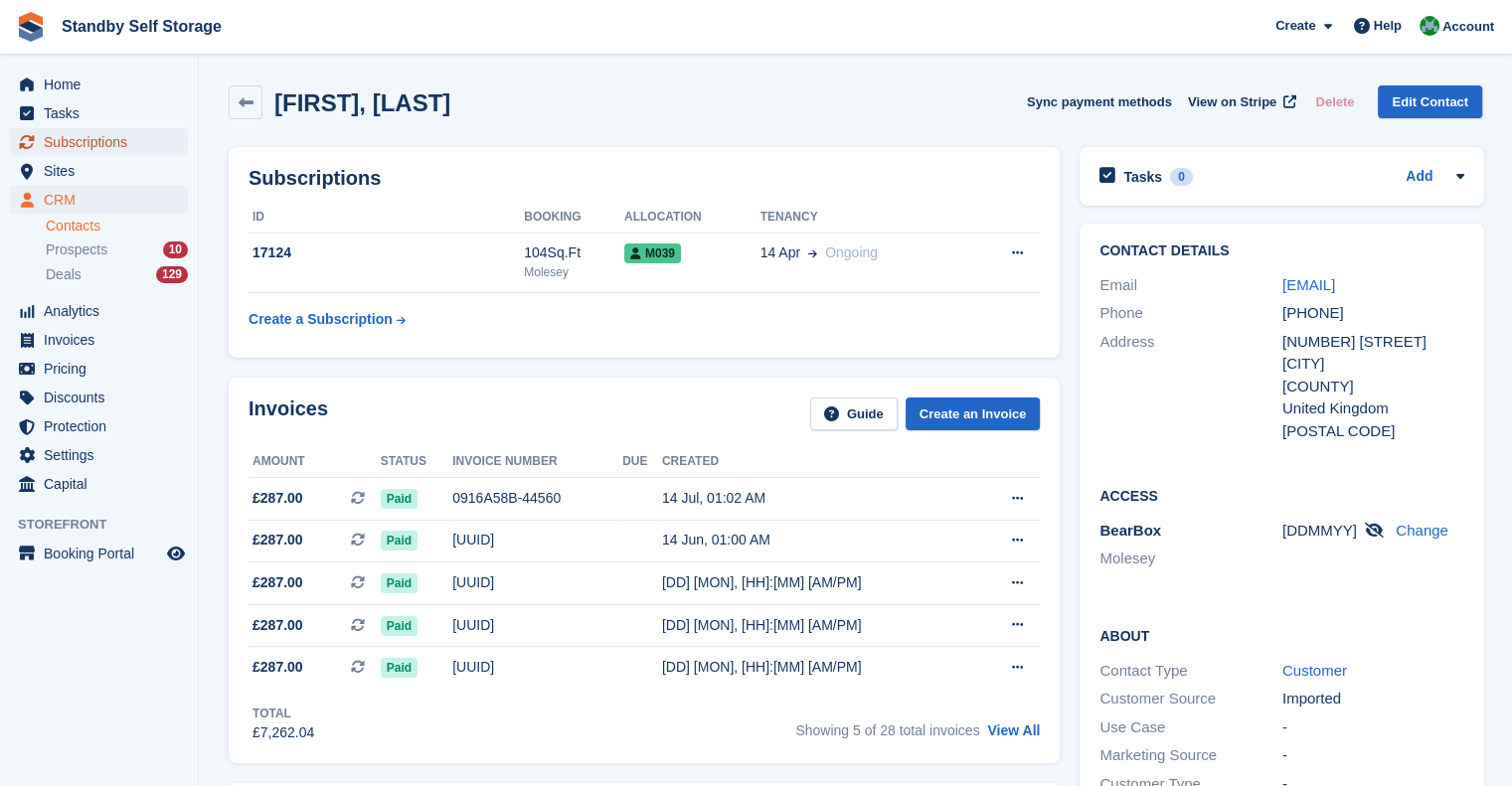 click on "Subscriptions" at bounding box center [103, 142] 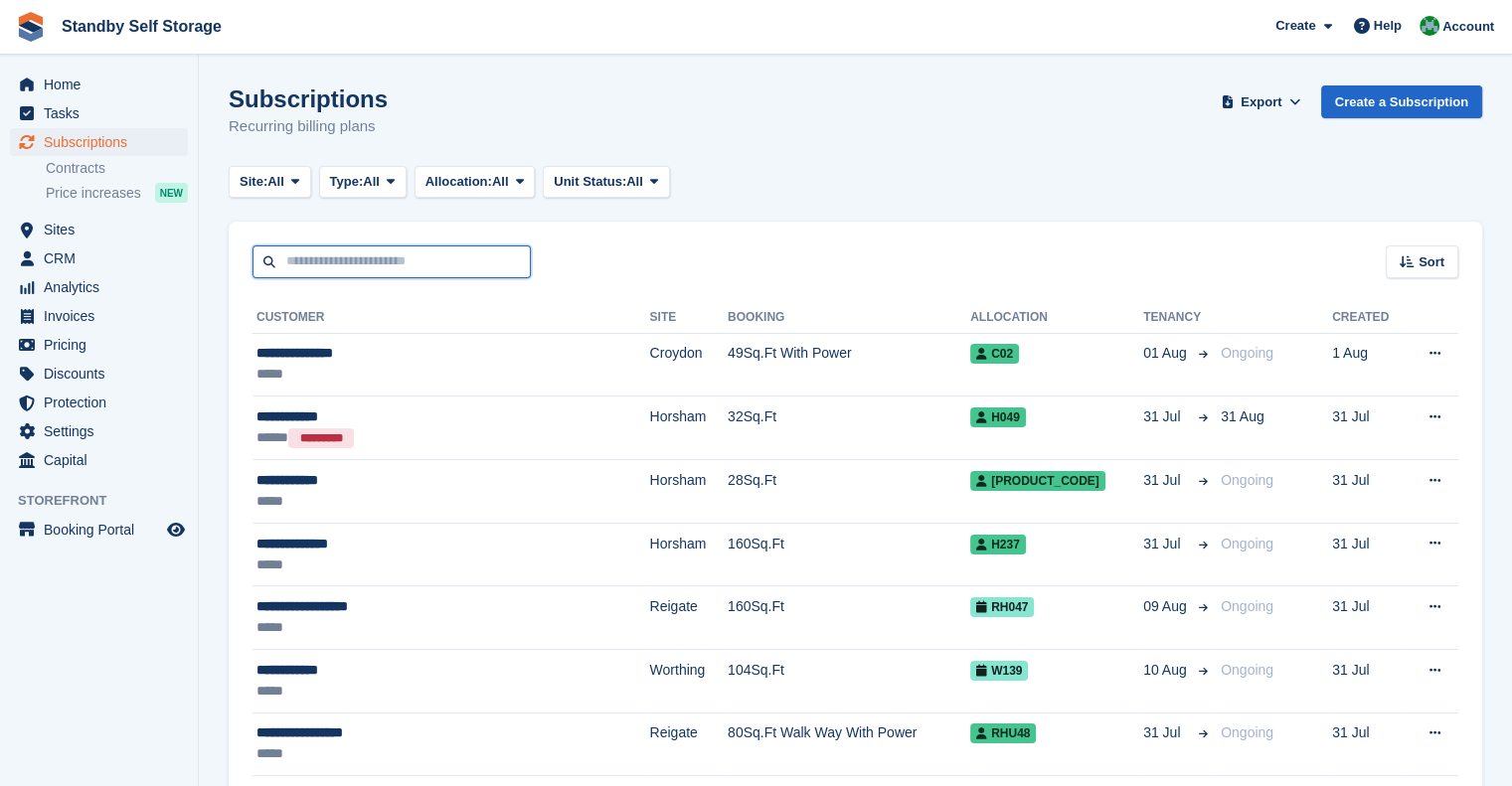 click at bounding box center [392, 261] 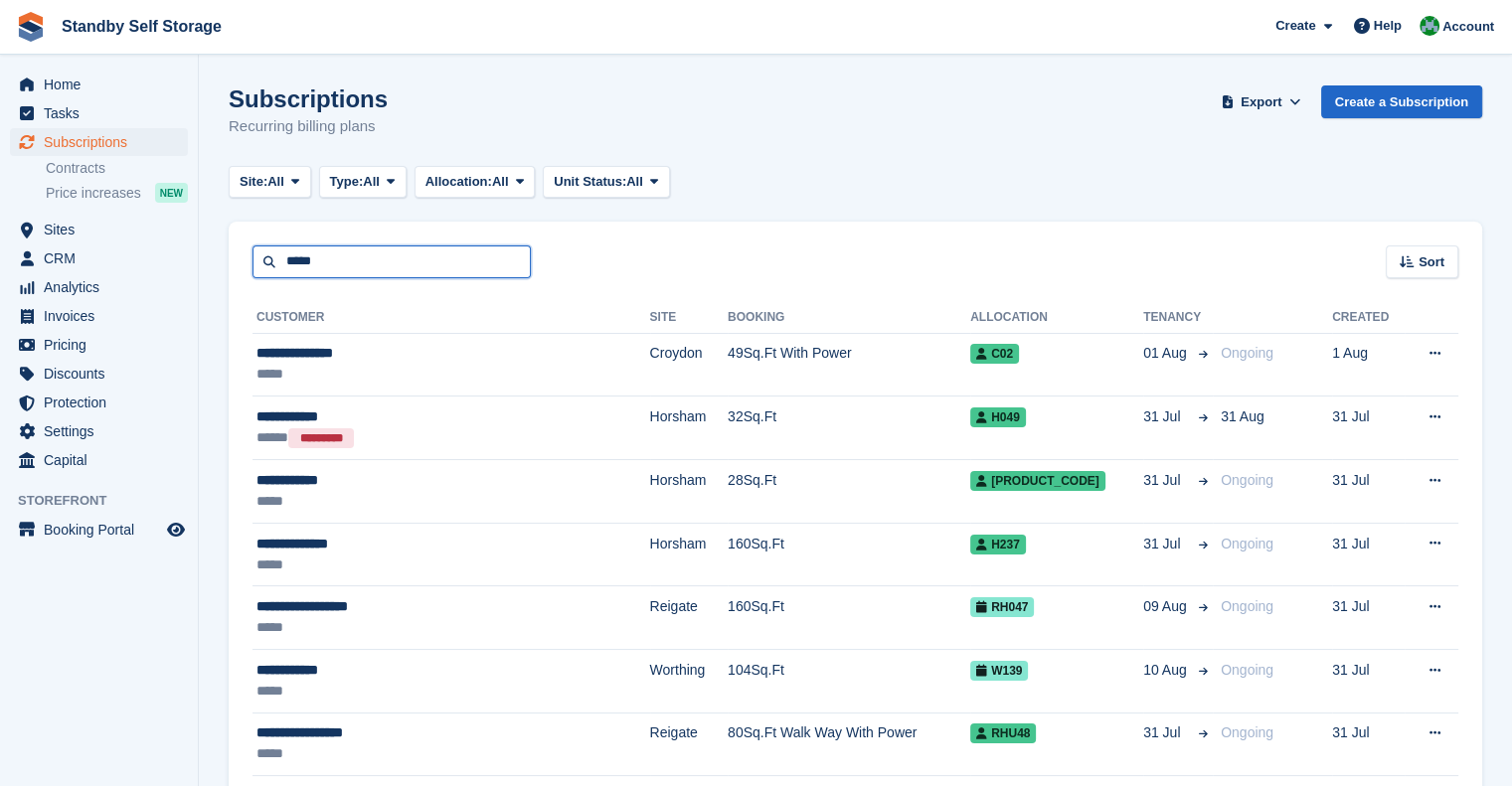 type on "*****" 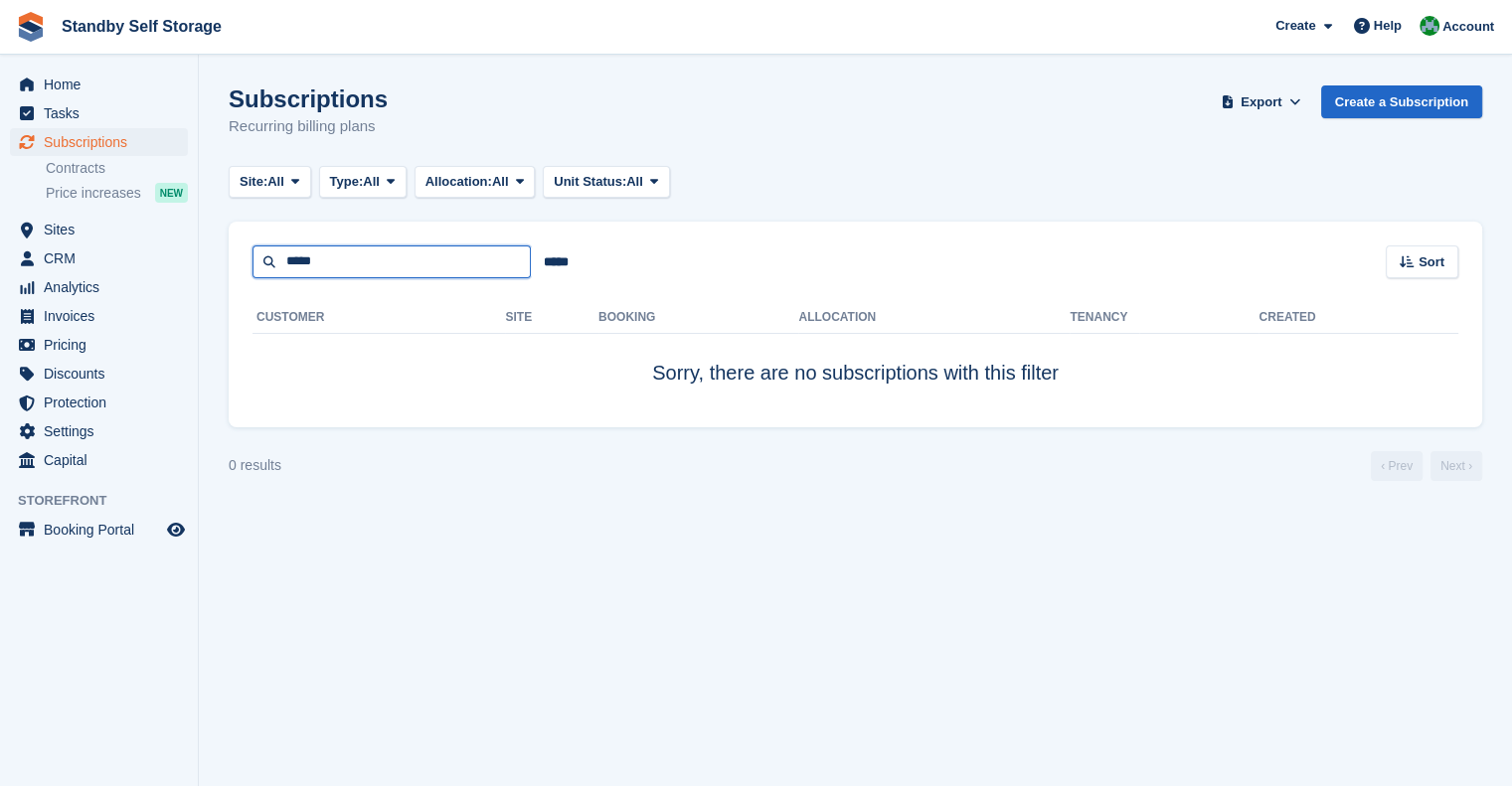 click on "*****" at bounding box center (392, 261) 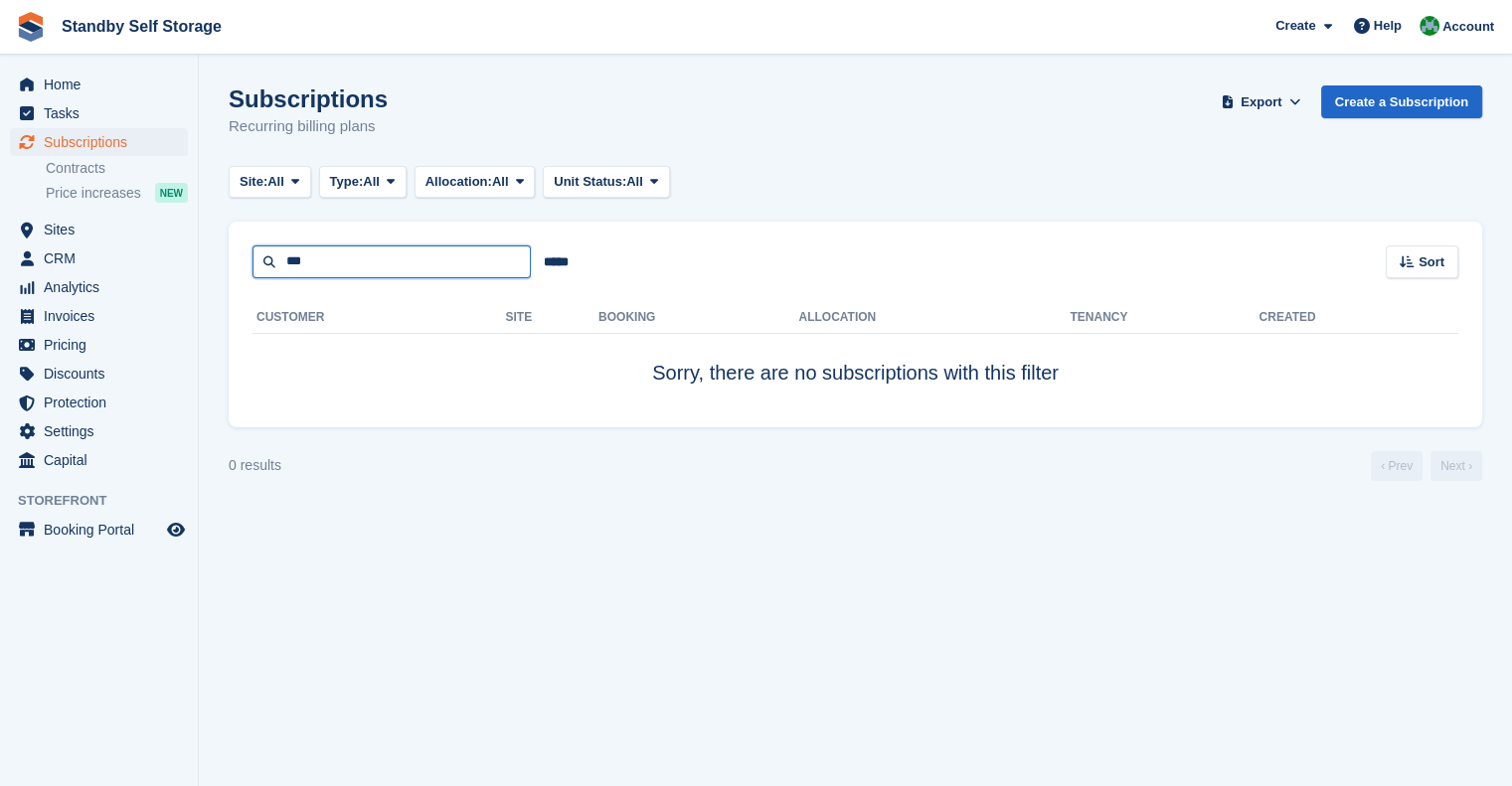 type on "***" 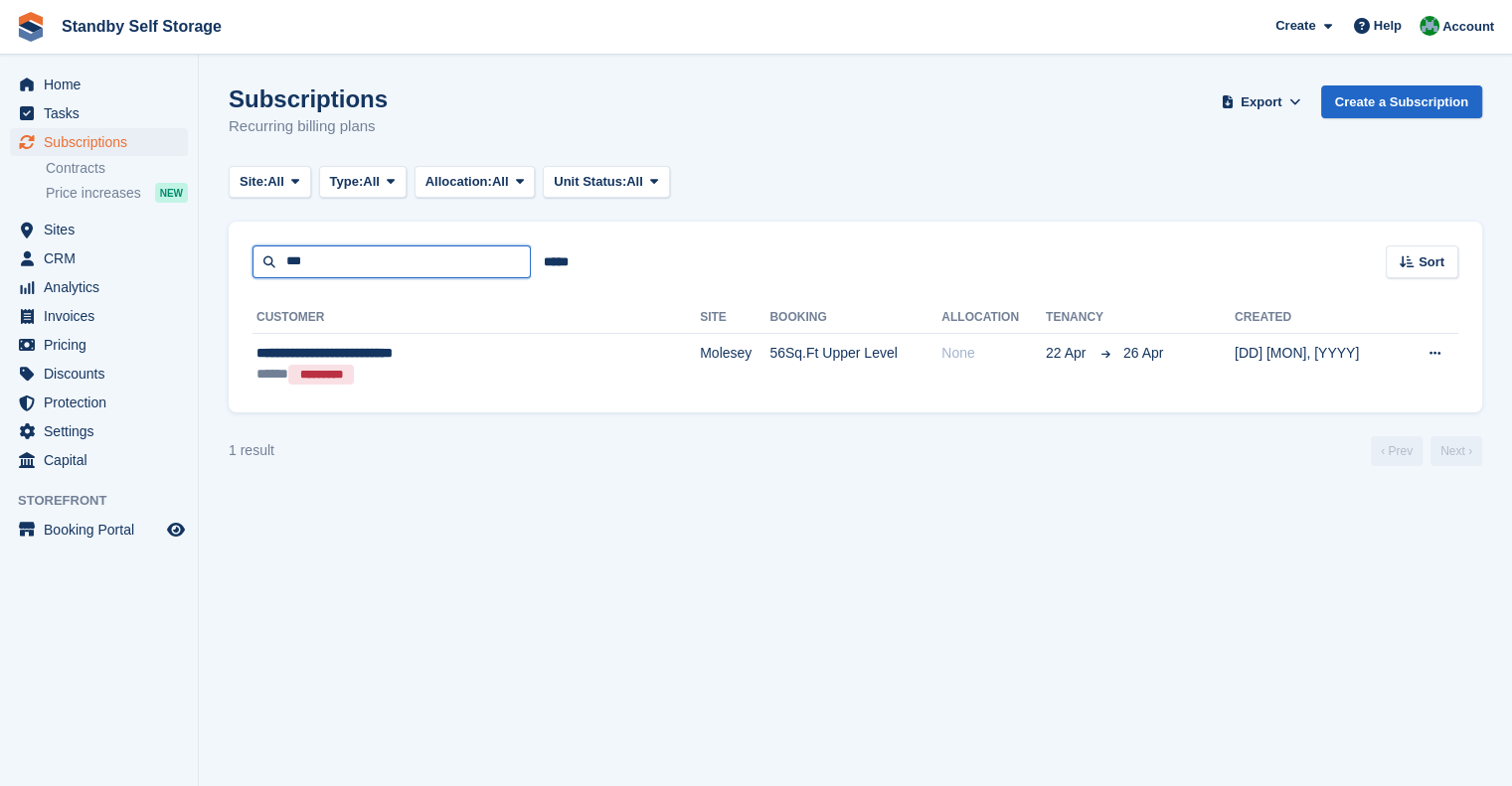 drag, startPoint x: 334, startPoint y: 261, endPoint x: 275, endPoint y: 262, distance: 59.008474 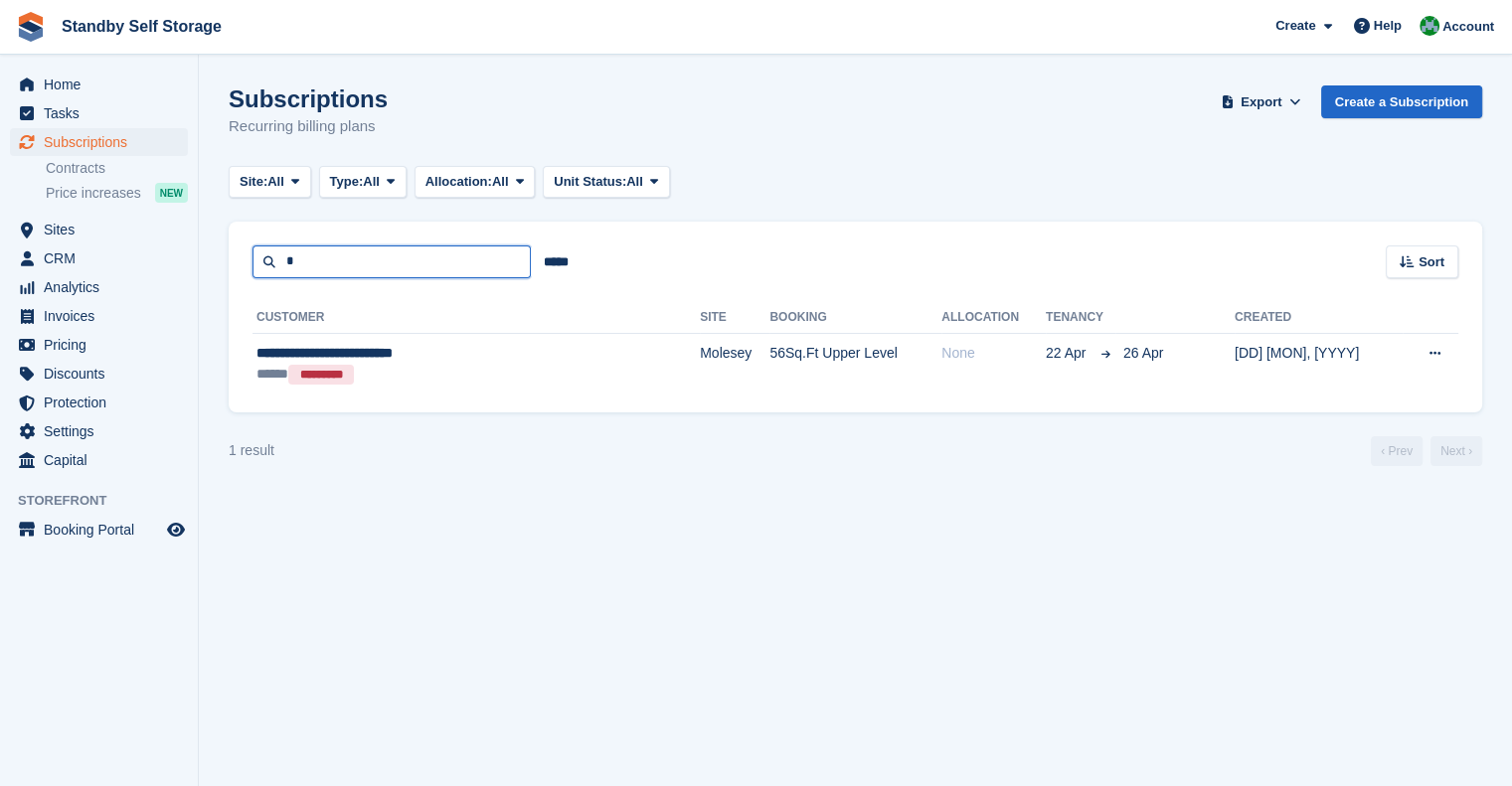 type on "*" 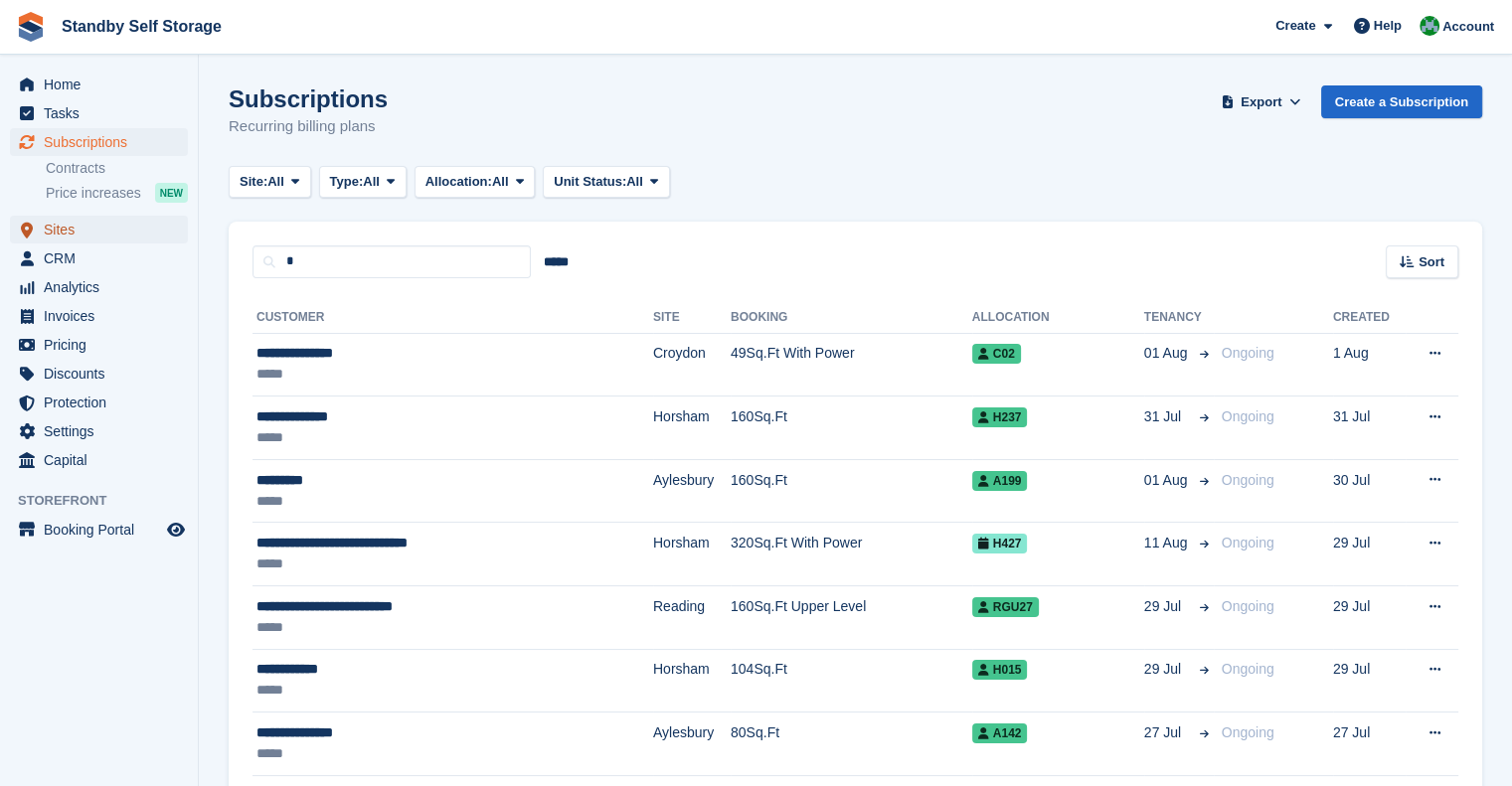 click on "Sites" at bounding box center [103, 230] 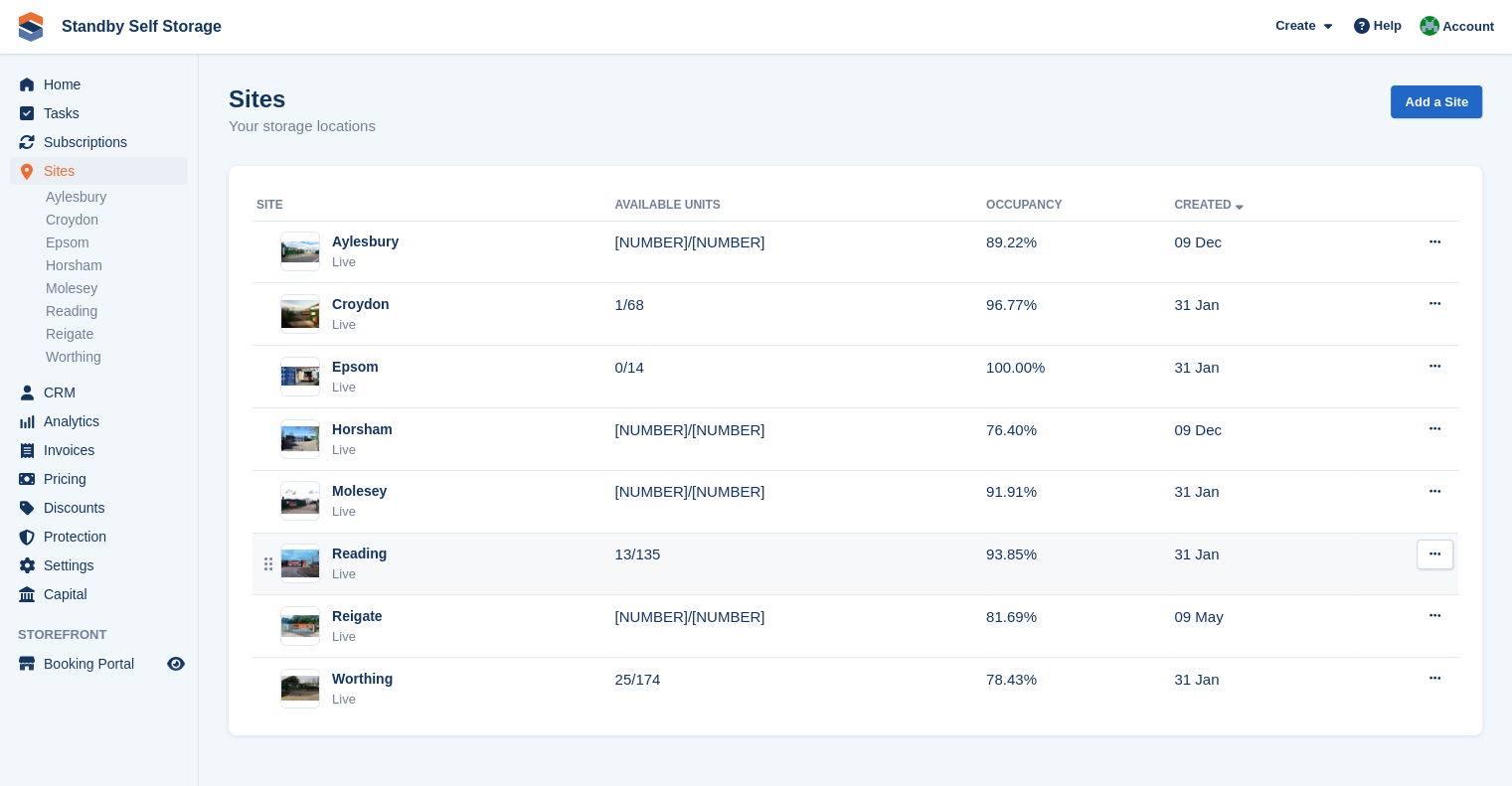 click on "Reading" at bounding box center [359, 553] 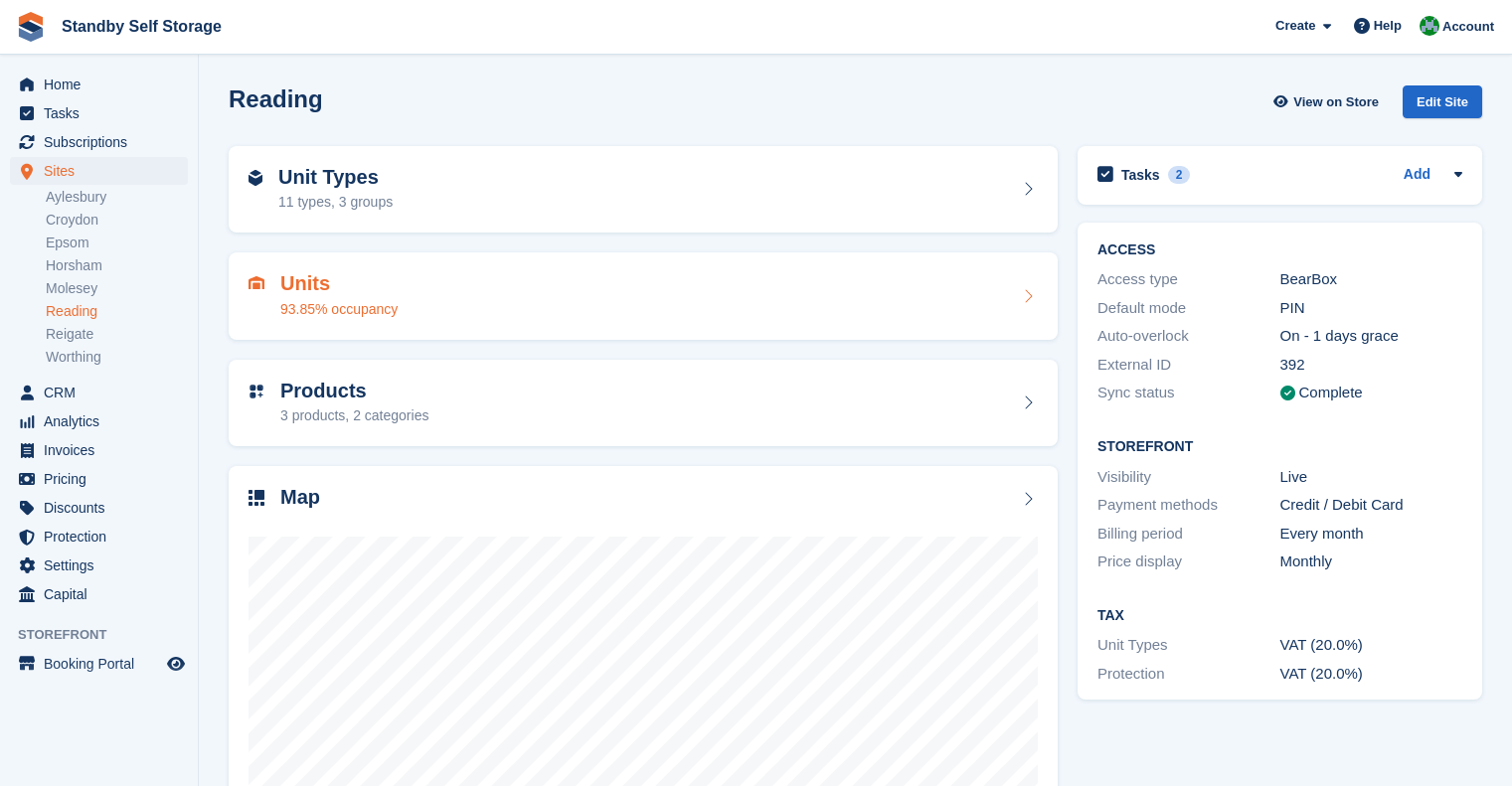 scroll, scrollTop: 0, scrollLeft: 0, axis: both 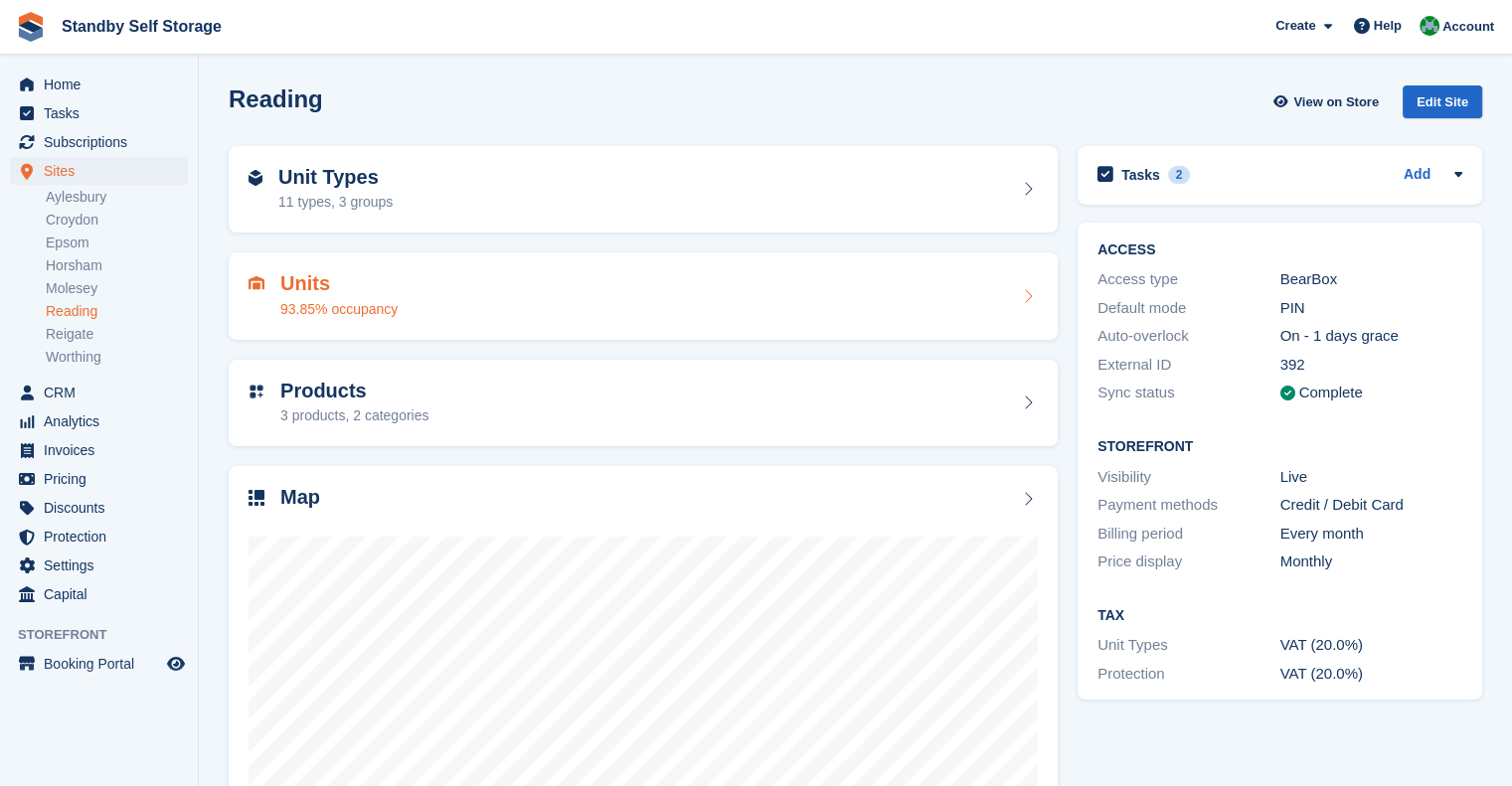 click on "Units" at bounding box center (339, 283) 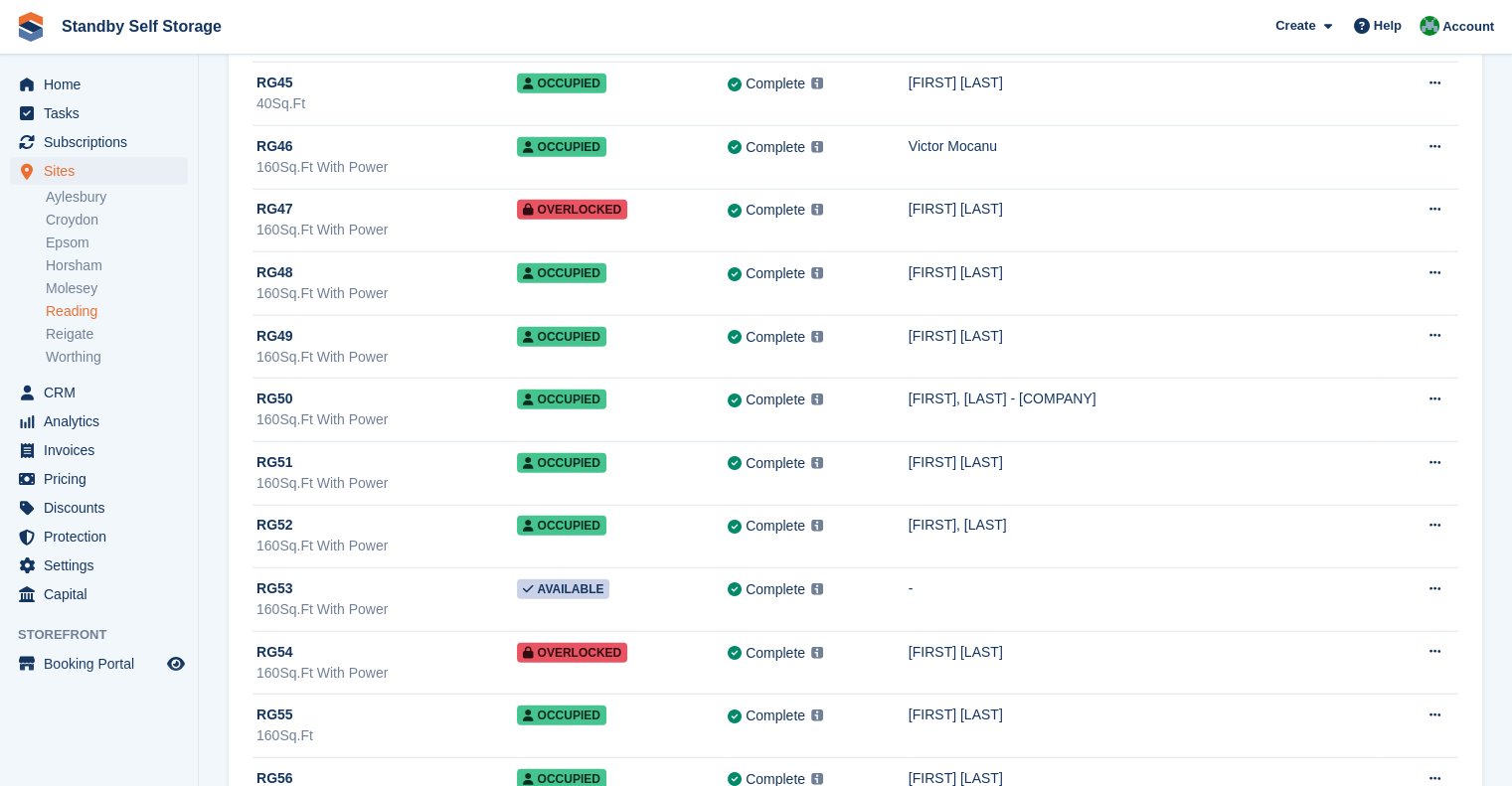 scroll, scrollTop: 4738, scrollLeft: 0, axis: vertical 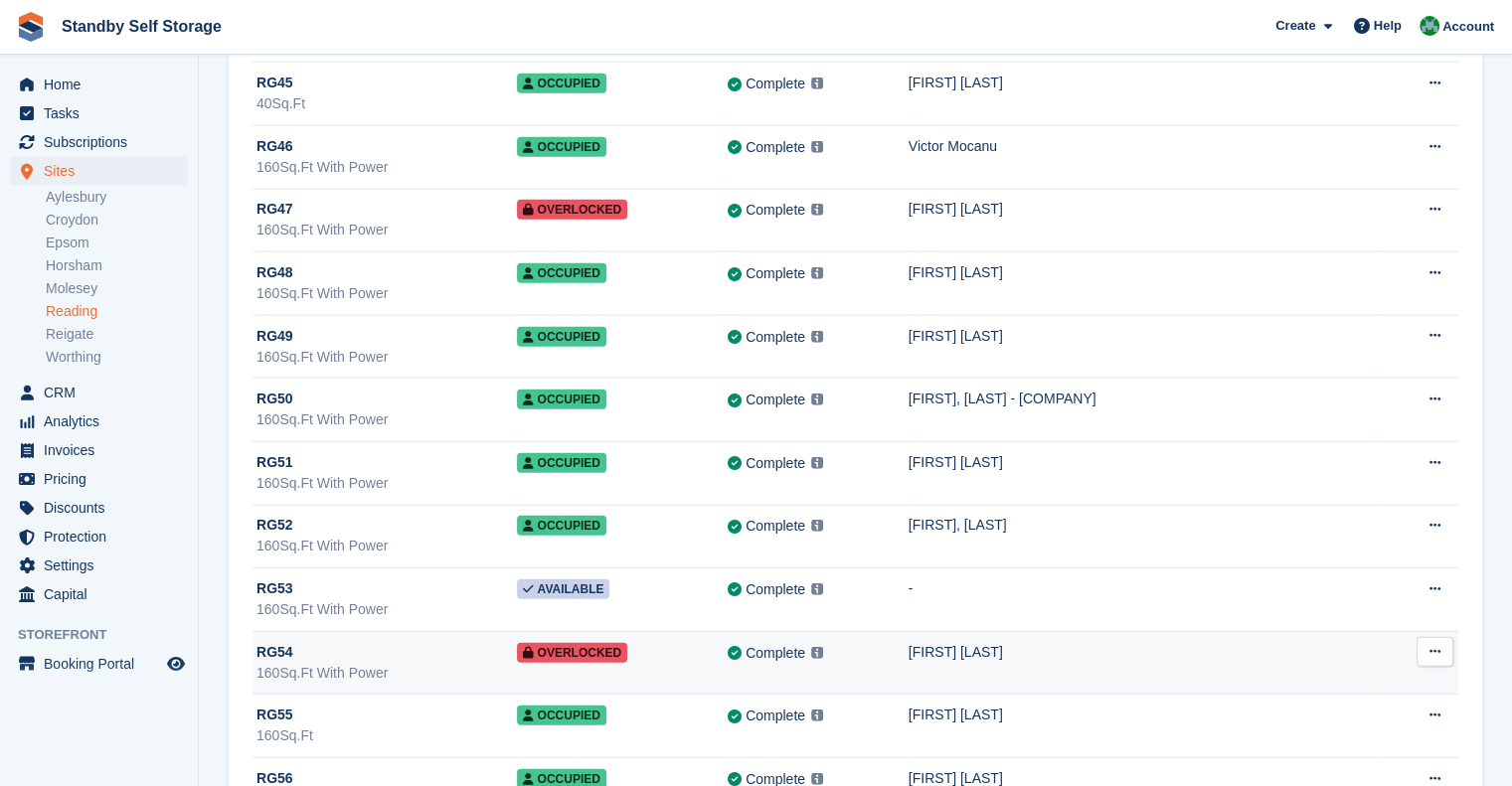 click on "RG54" at bounding box center [387, 652] 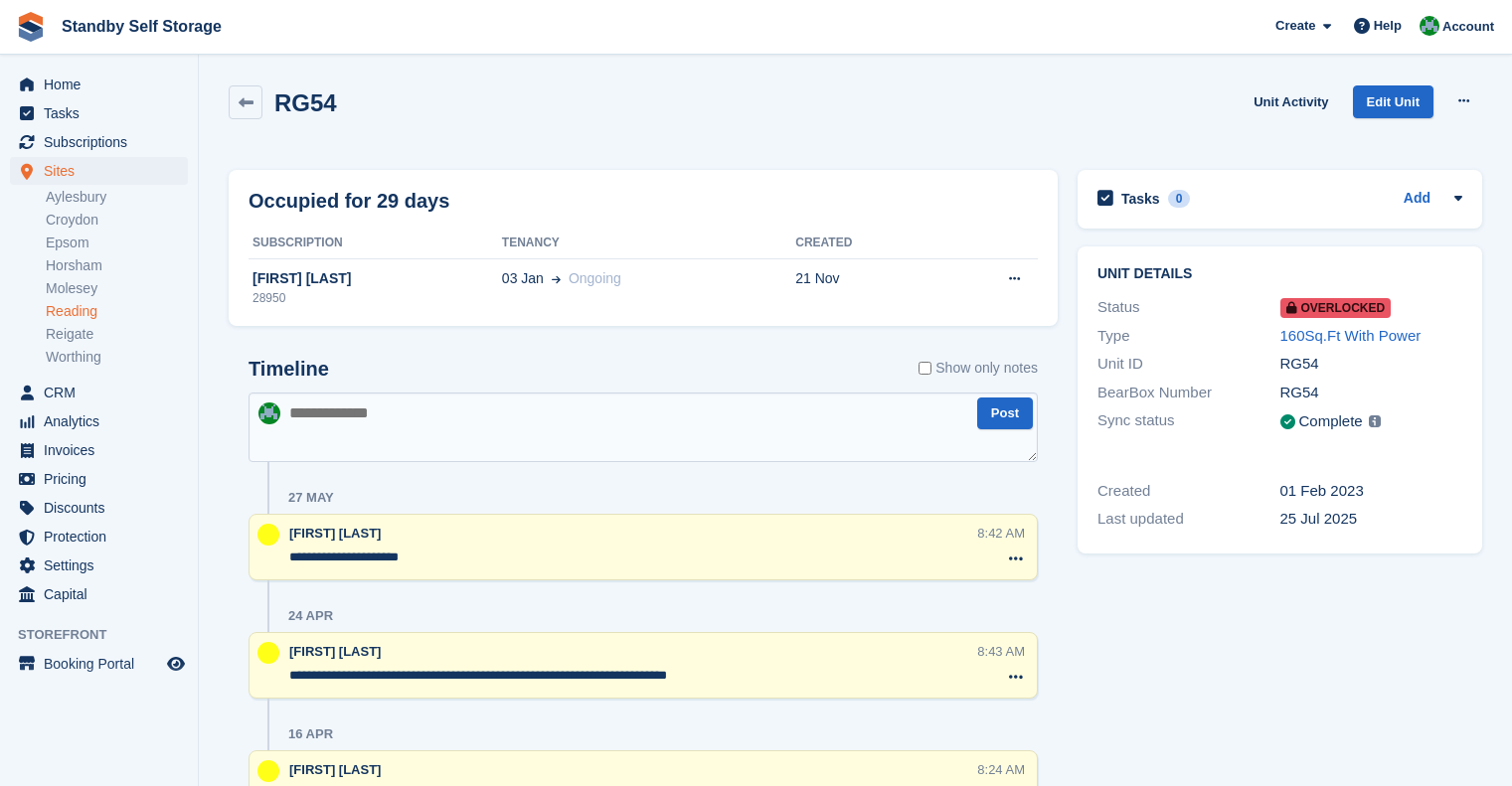 scroll, scrollTop: 0, scrollLeft: 0, axis: both 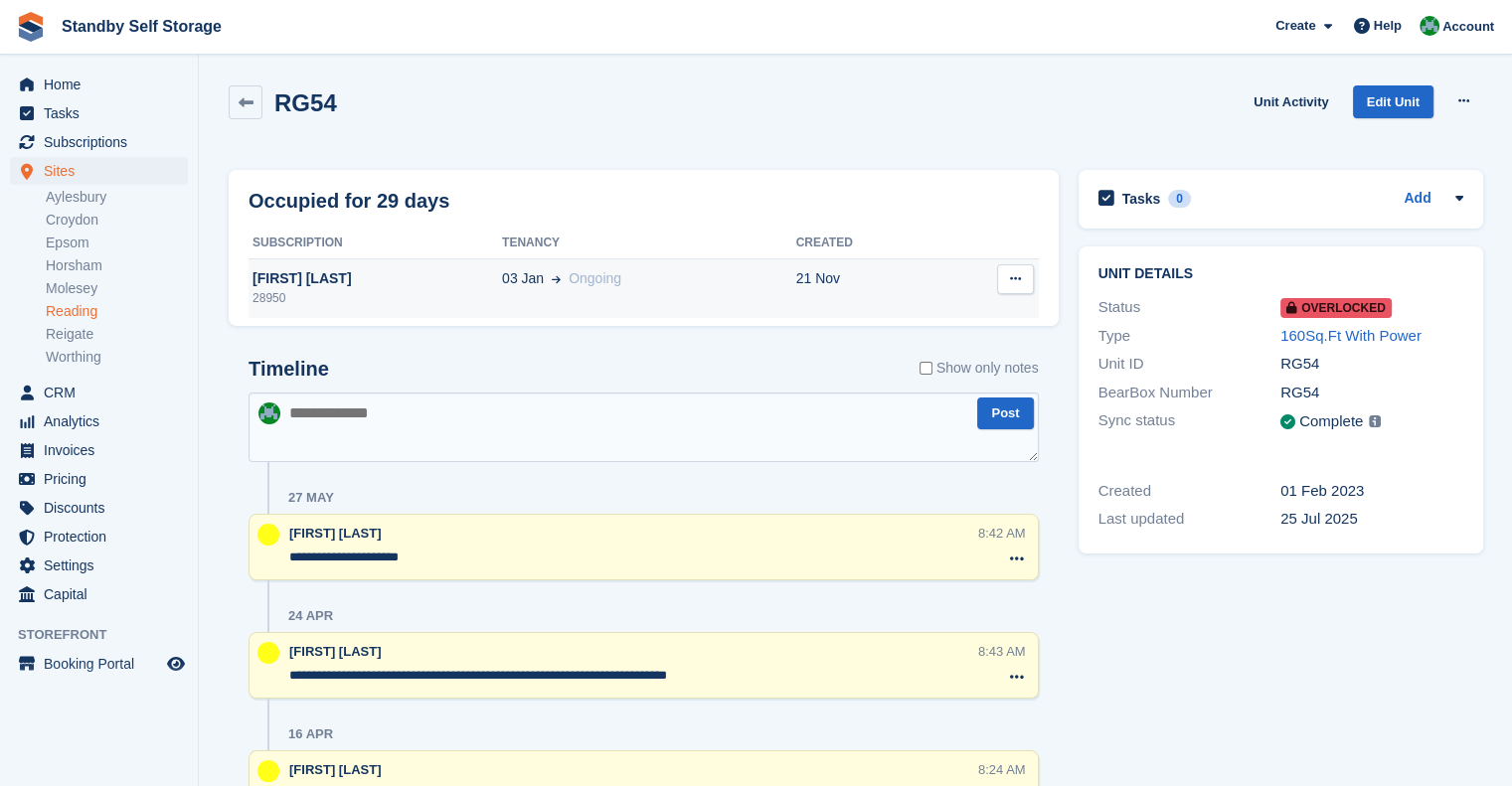 click on "Papa Ndong" at bounding box center (375, 278) 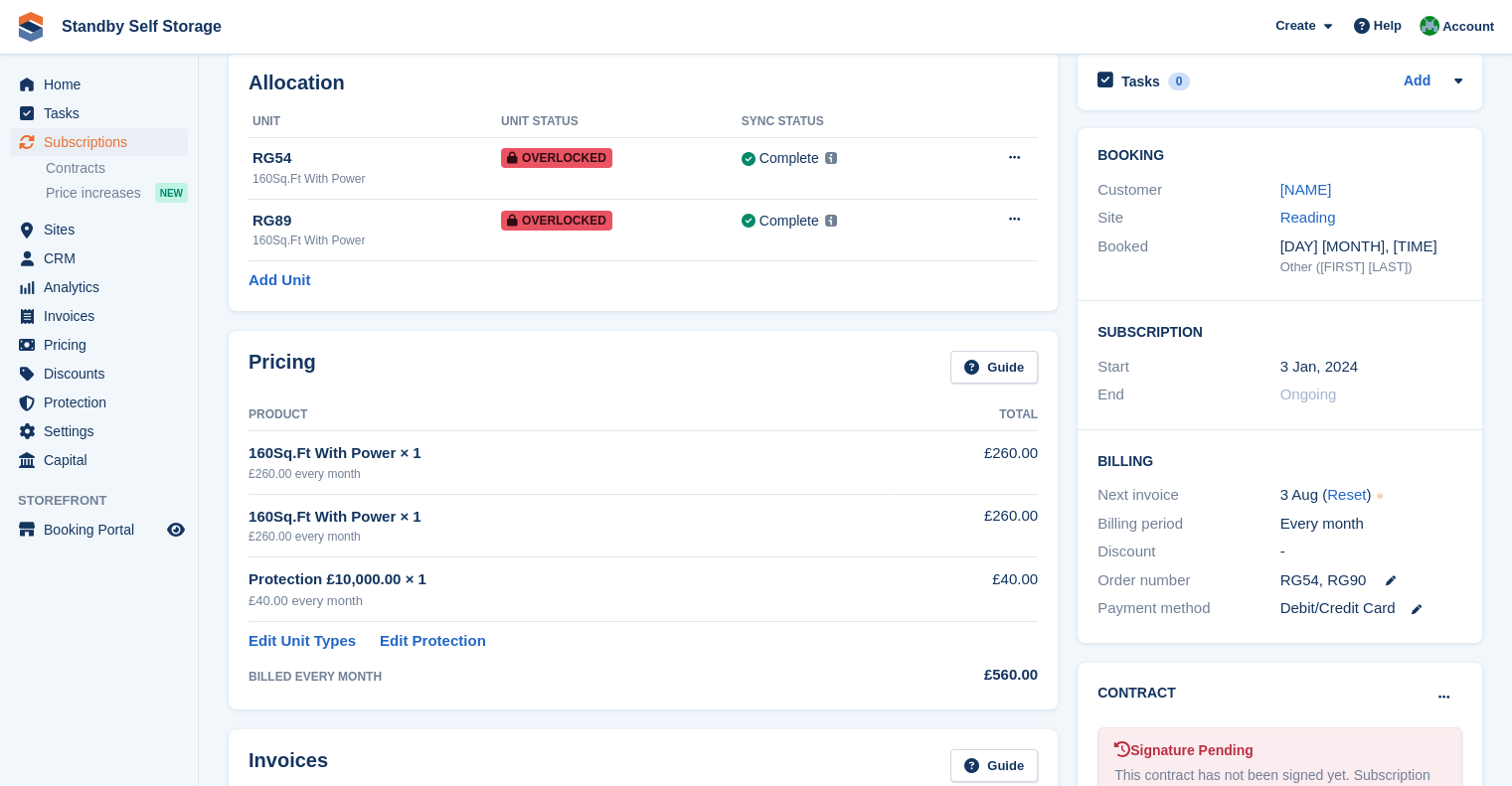 scroll, scrollTop: 95, scrollLeft: 0, axis: vertical 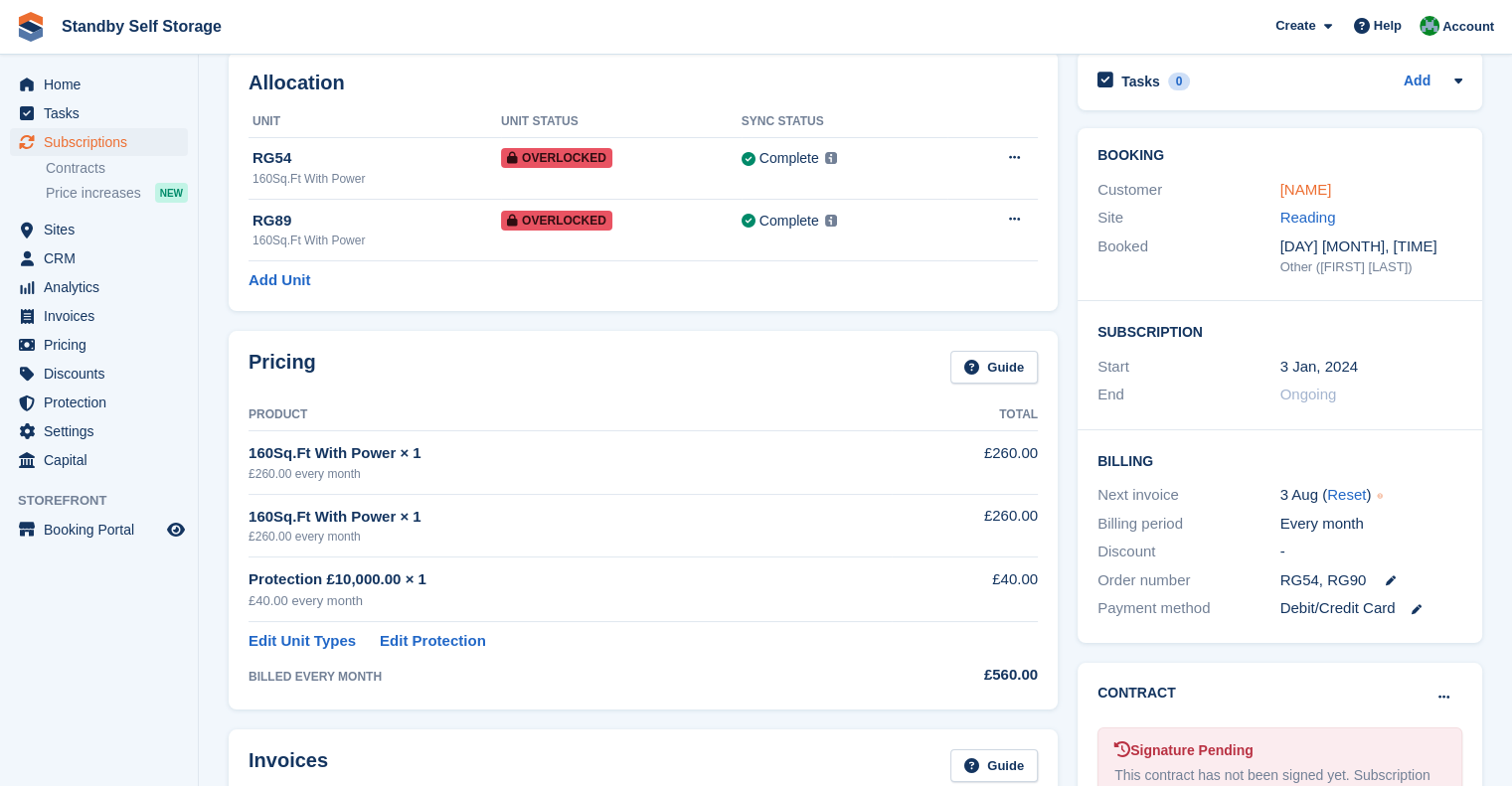 drag, startPoint x: 1382, startPoint y: 194, endPoint x: 1282, endPoint y: 190, distance: 100.07997 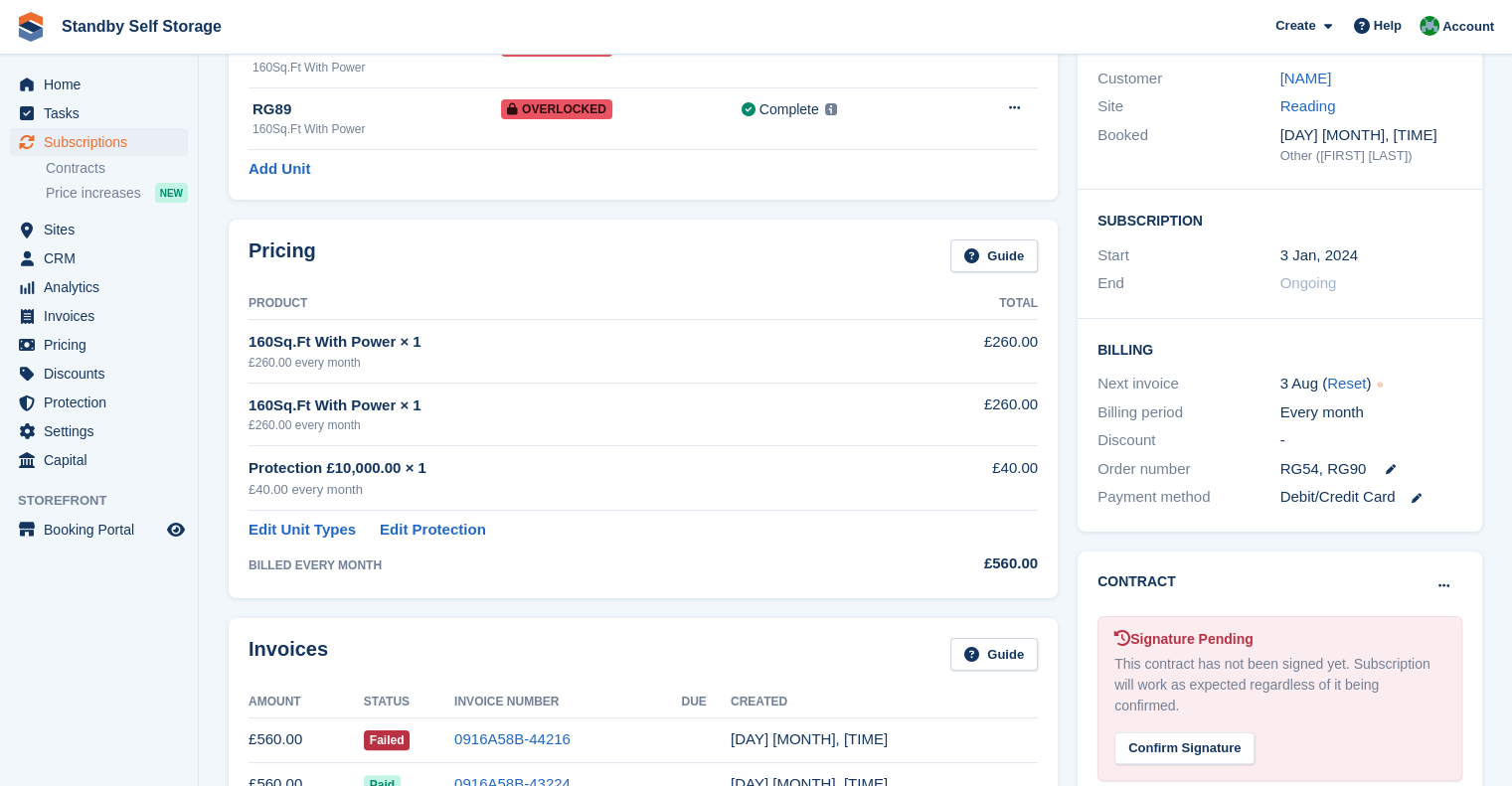 scroll, scrollTop: 207, scrollLeft: 0, axis: vertical 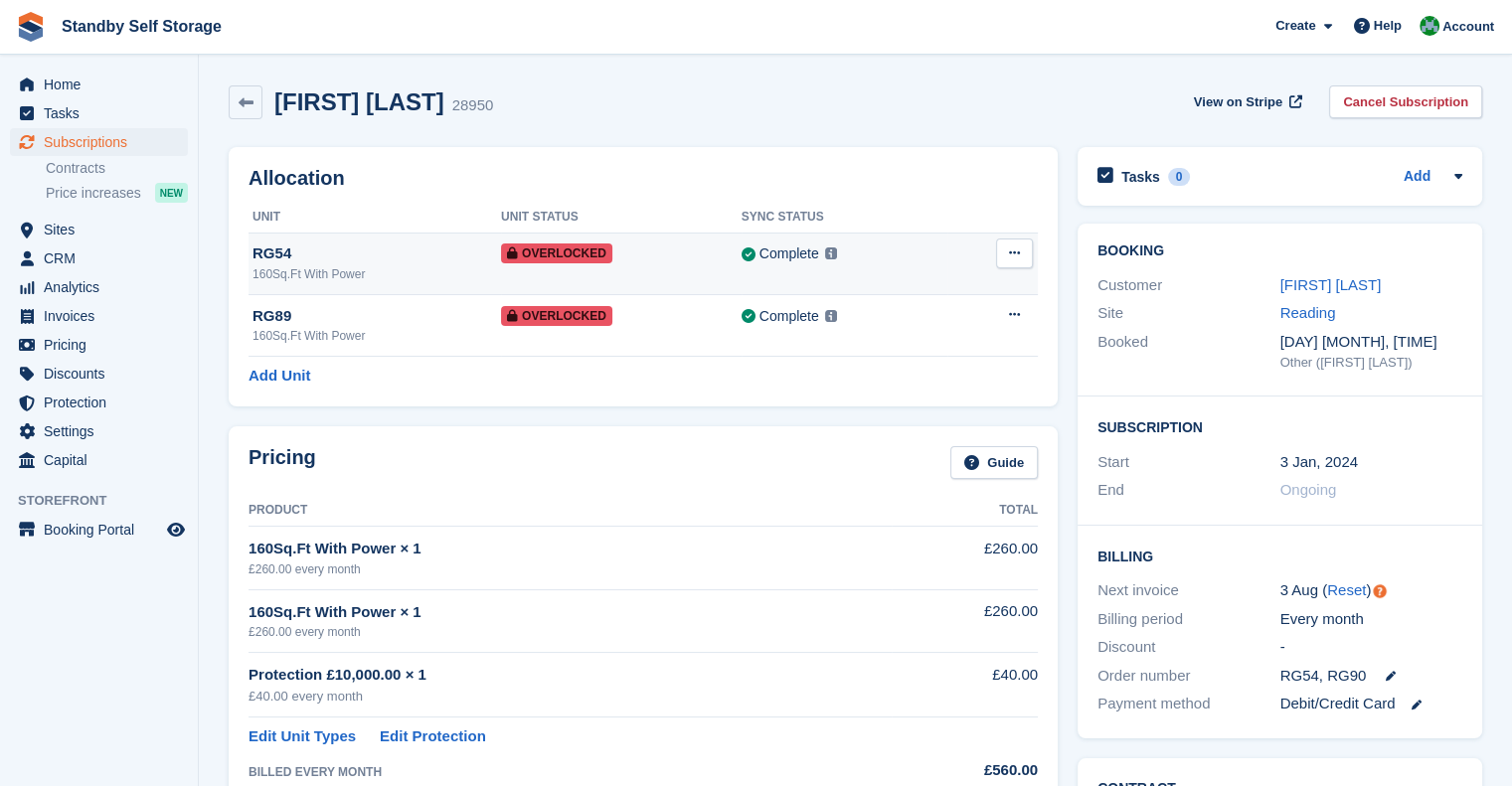 click on "RG54" at bounding box center [377, 253] 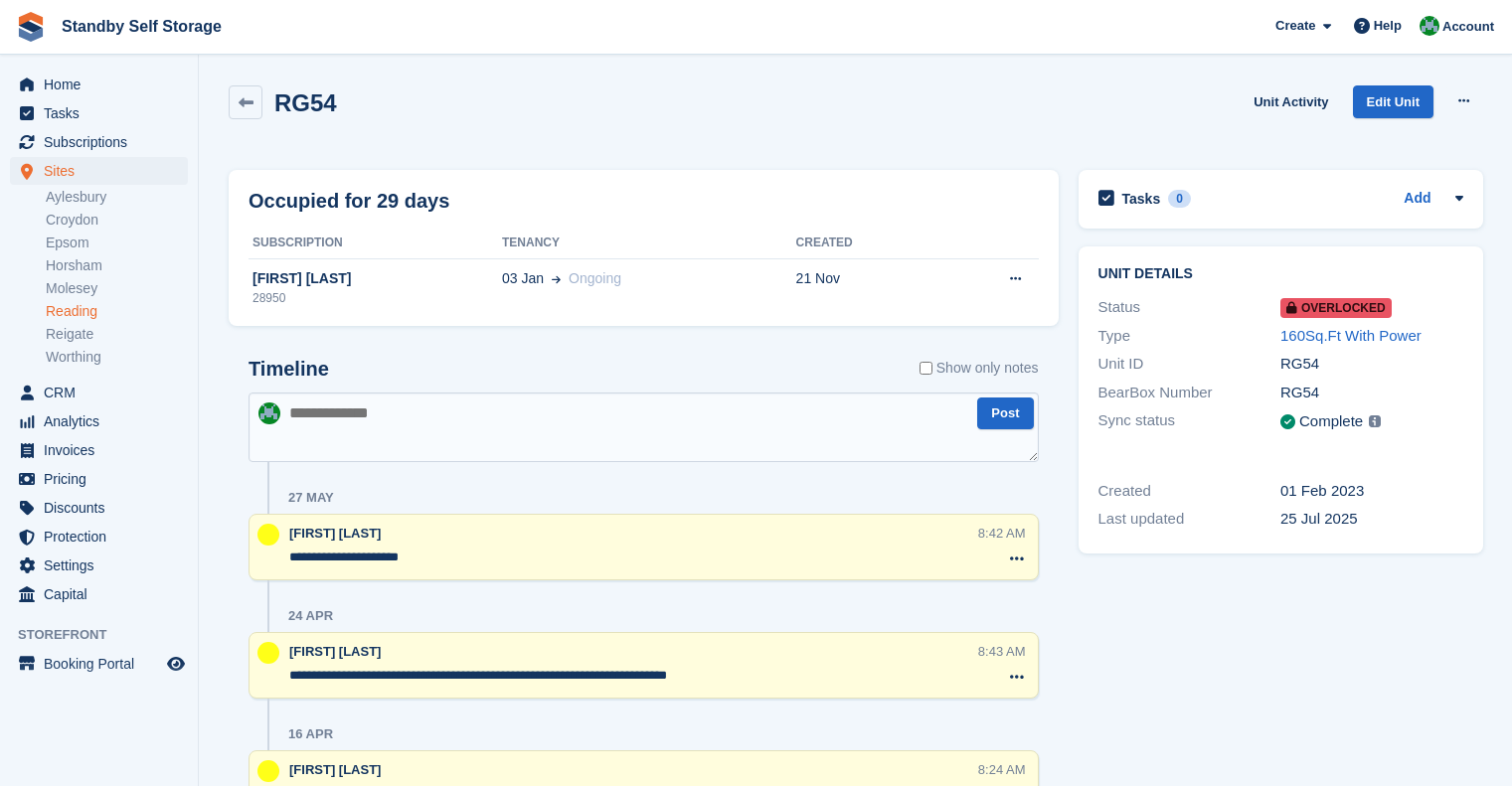scroll, scrollTop: 0, scrollLeft: 0, axis: both 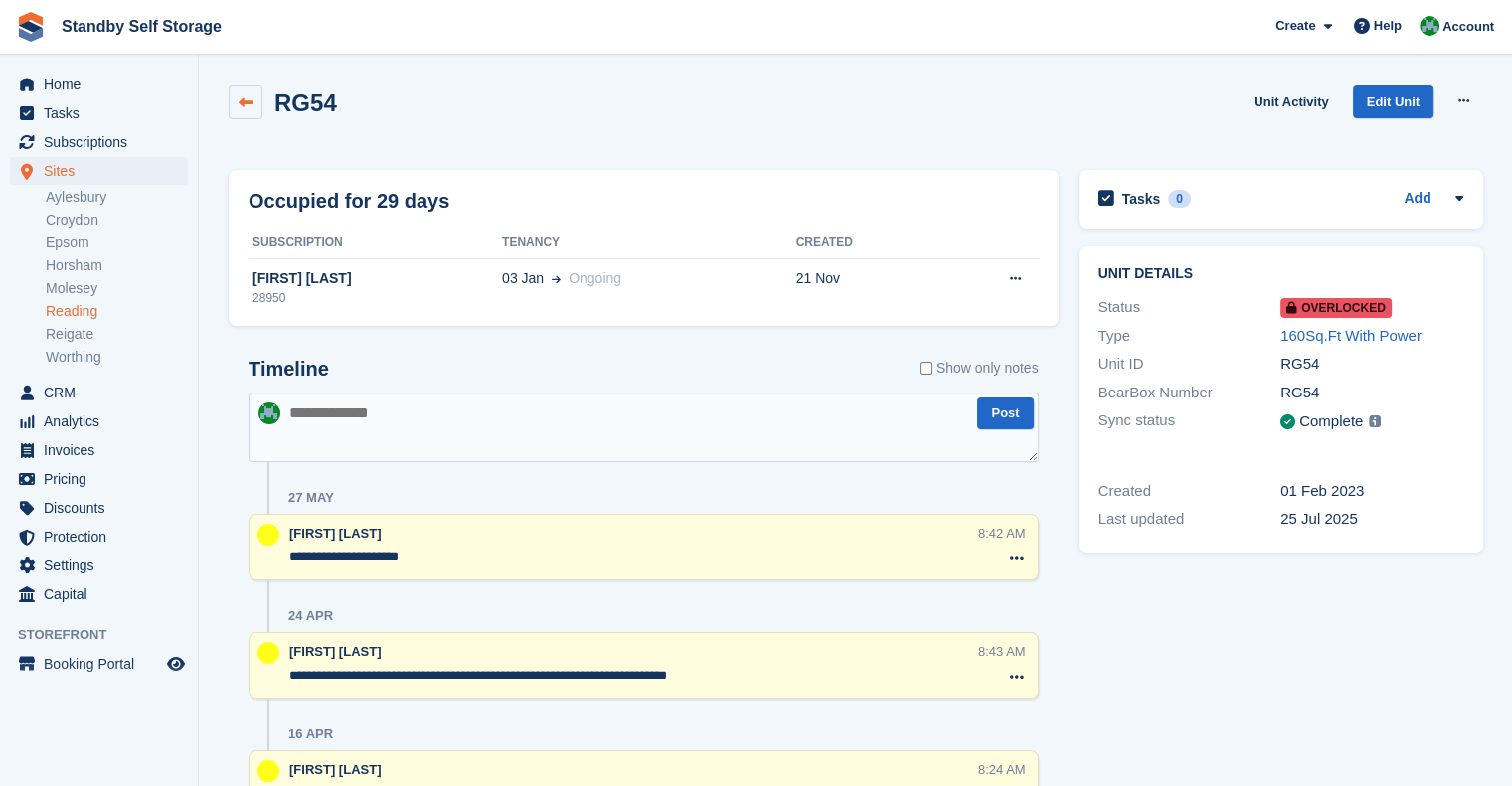 click at bounding box center [246, 102] 